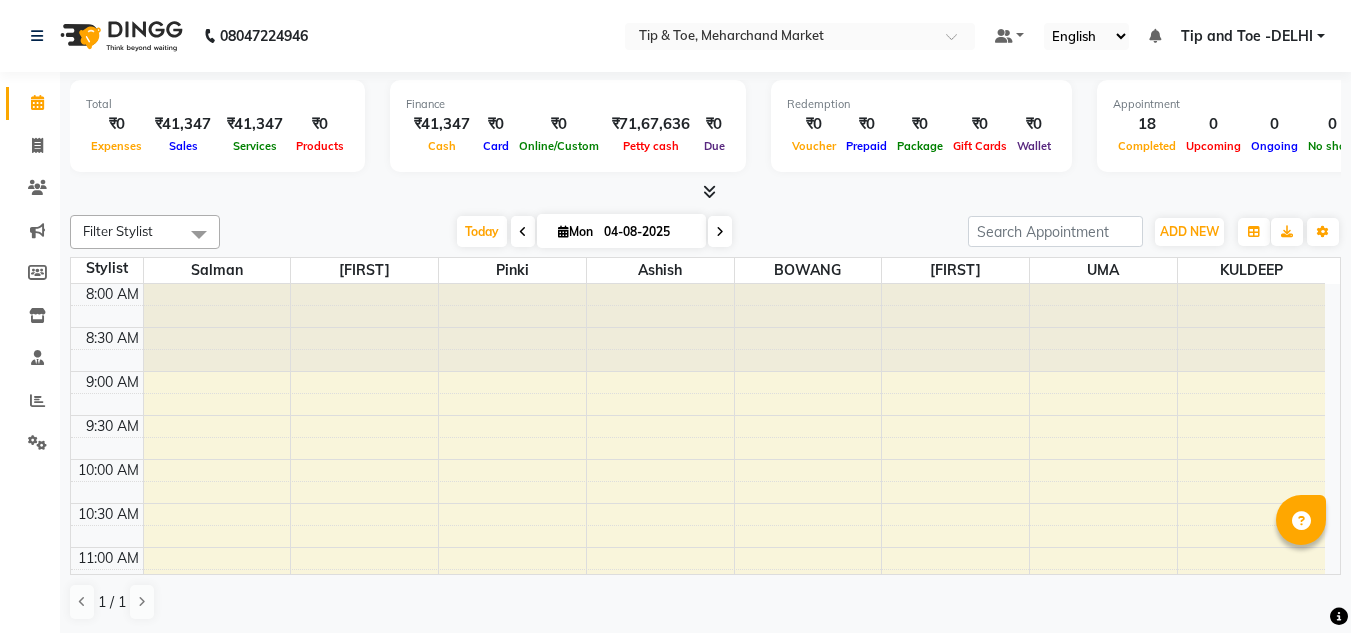 scroll, scrollTop: 0, scrollLeft: 0, axis: both 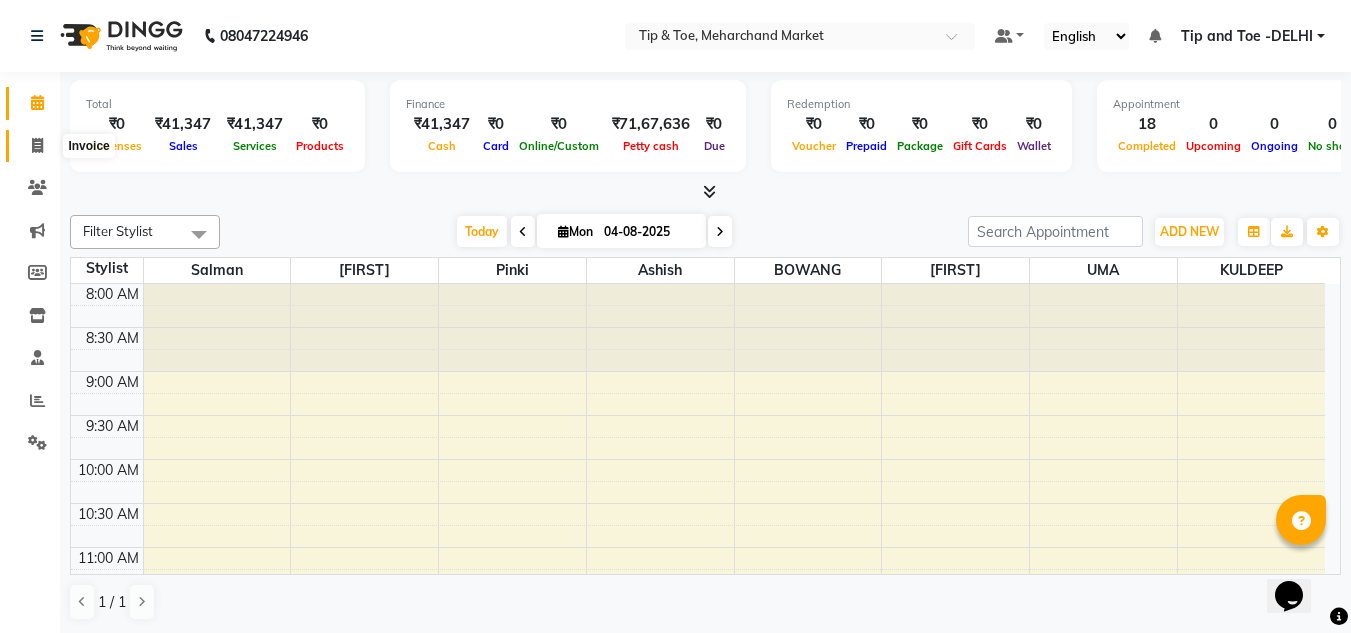 click 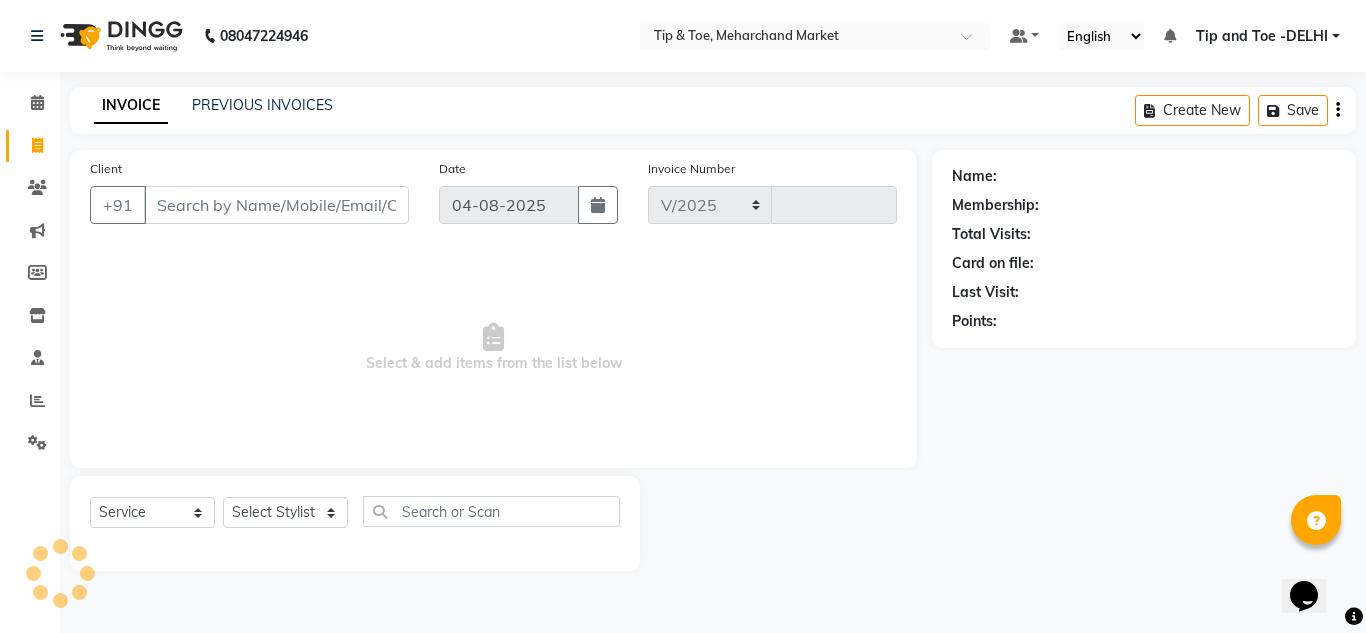 select on "5940" 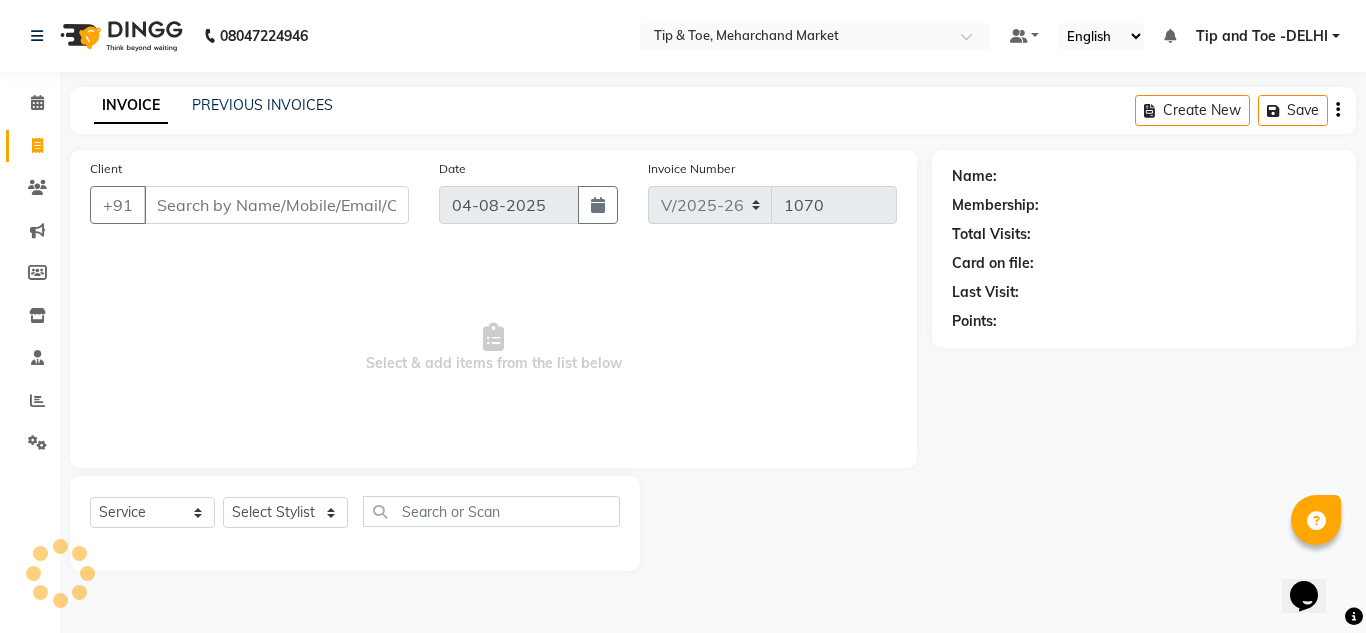 click on "Client" at bounding box center [276, 205] 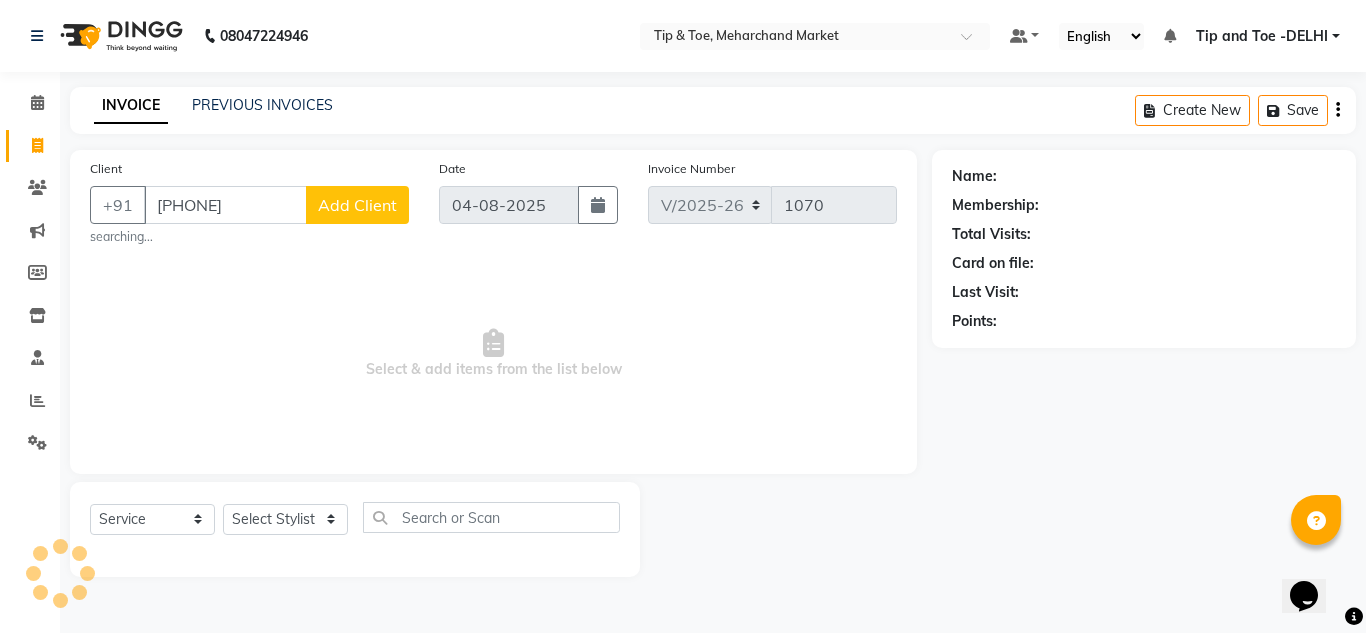 type on "[PHONE]" 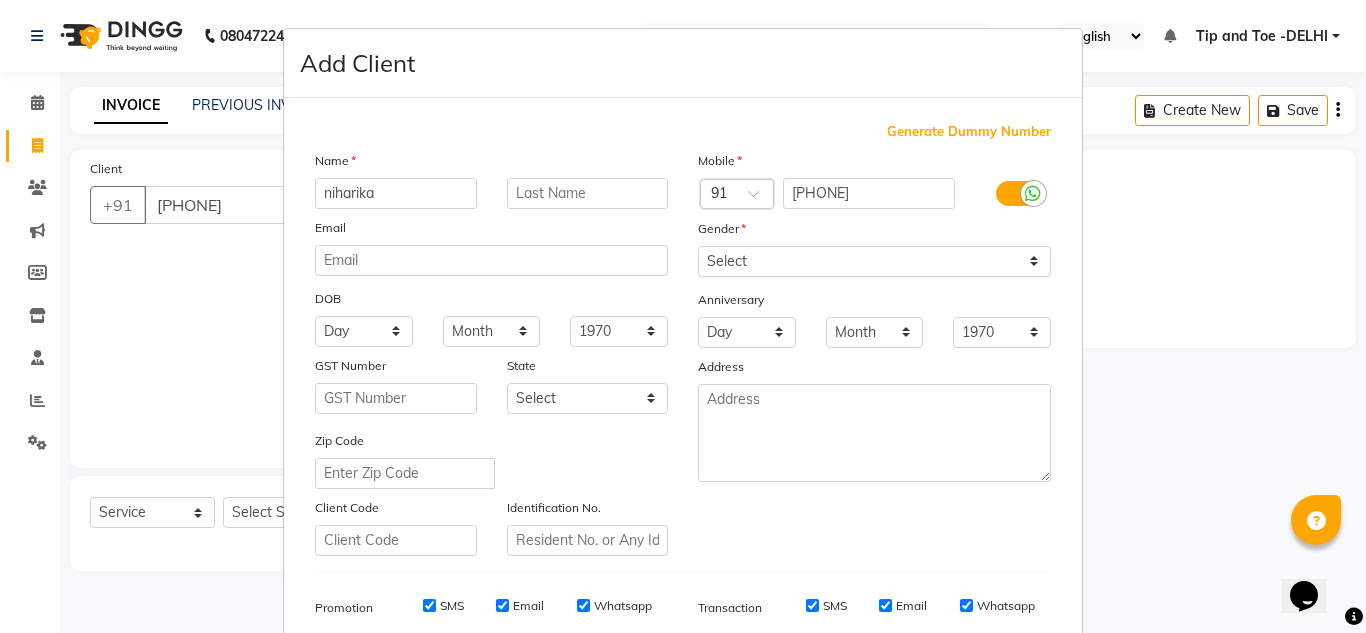 click on "niharika" at bounding box center [396, 193] 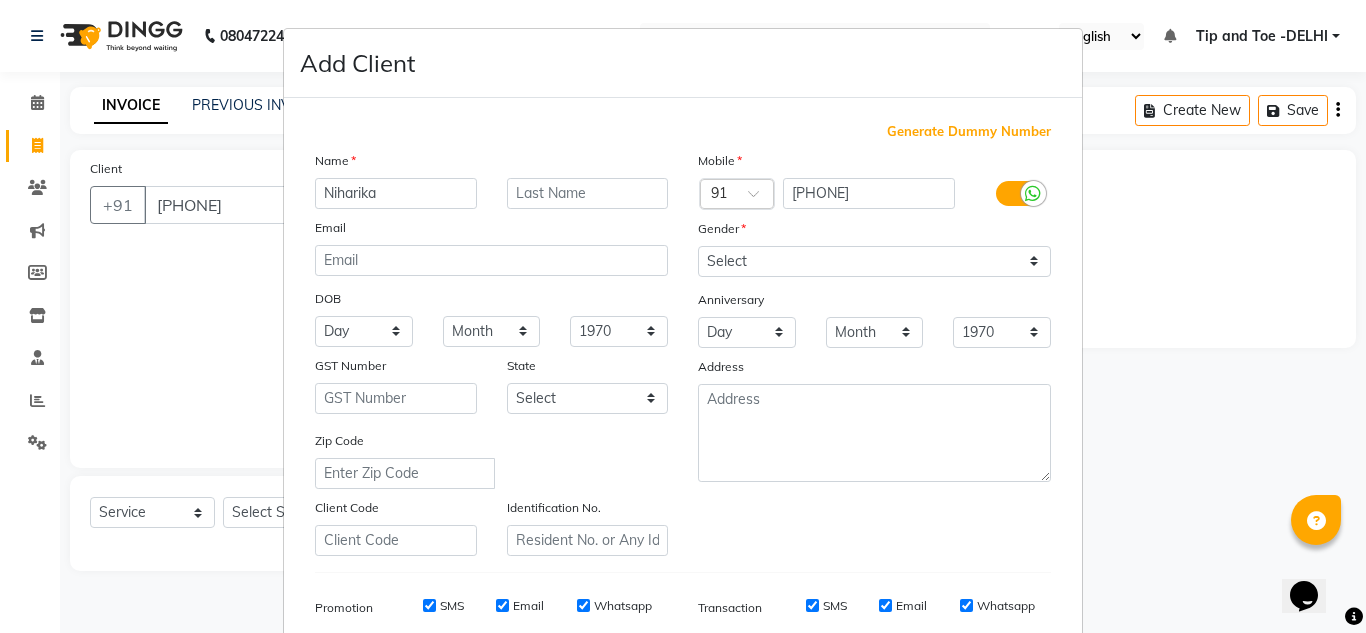 type on "Niharika" 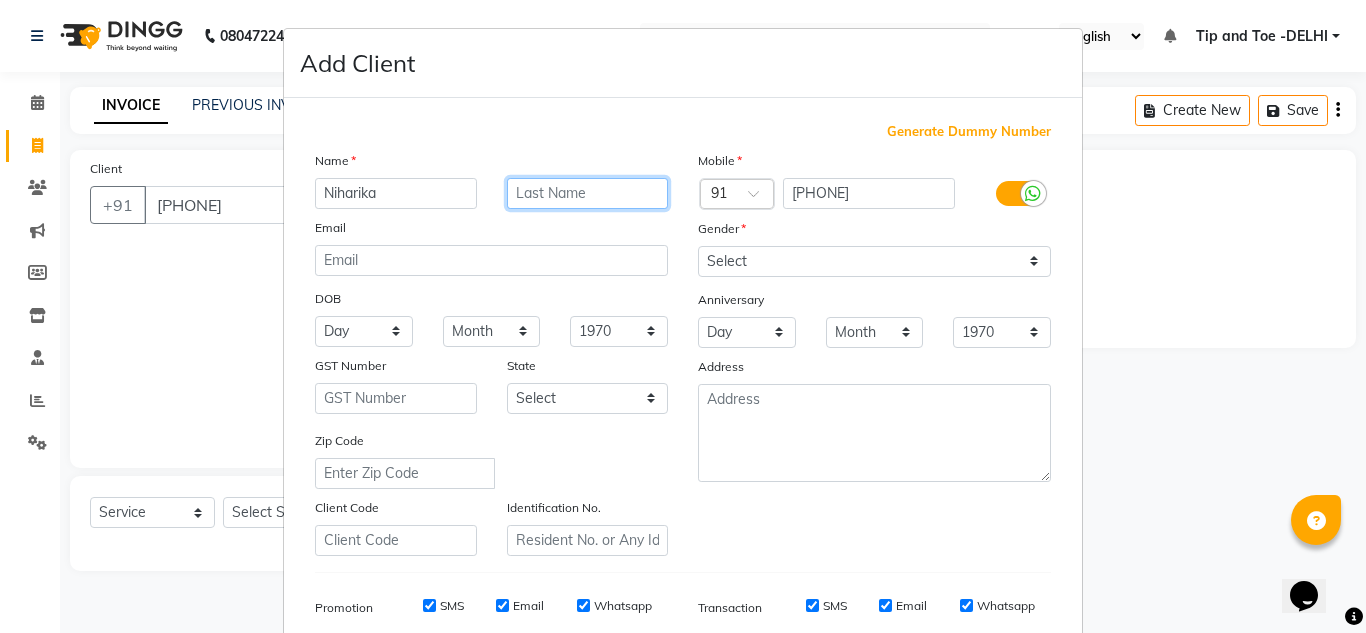 click at bounding box center [588, 193] 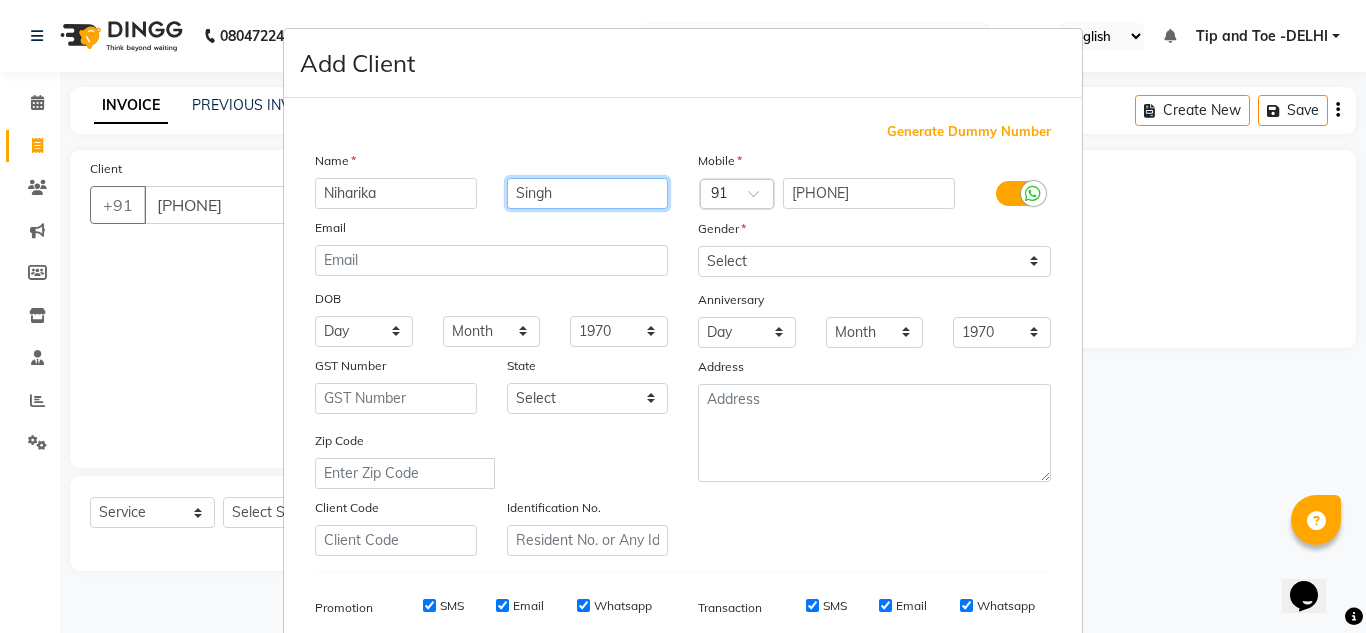 type on "Singh" 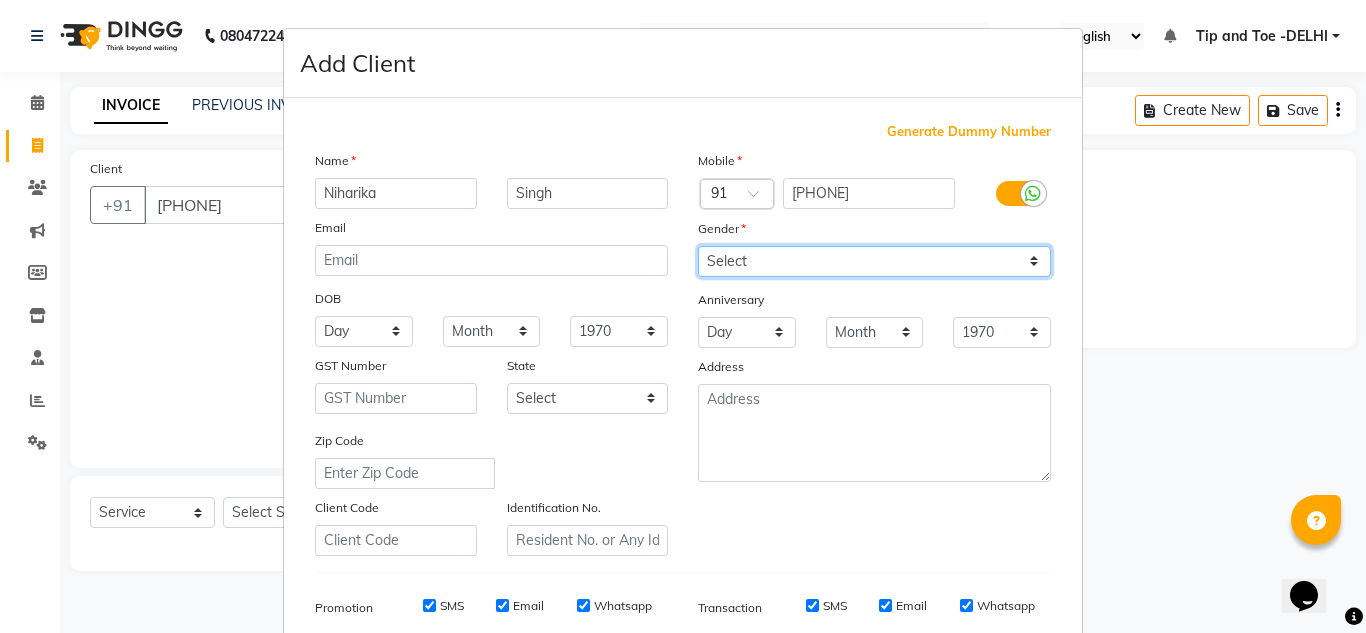 click on "Select Male Female Other Prefer Not To Say" at bounding box center [874, 261] 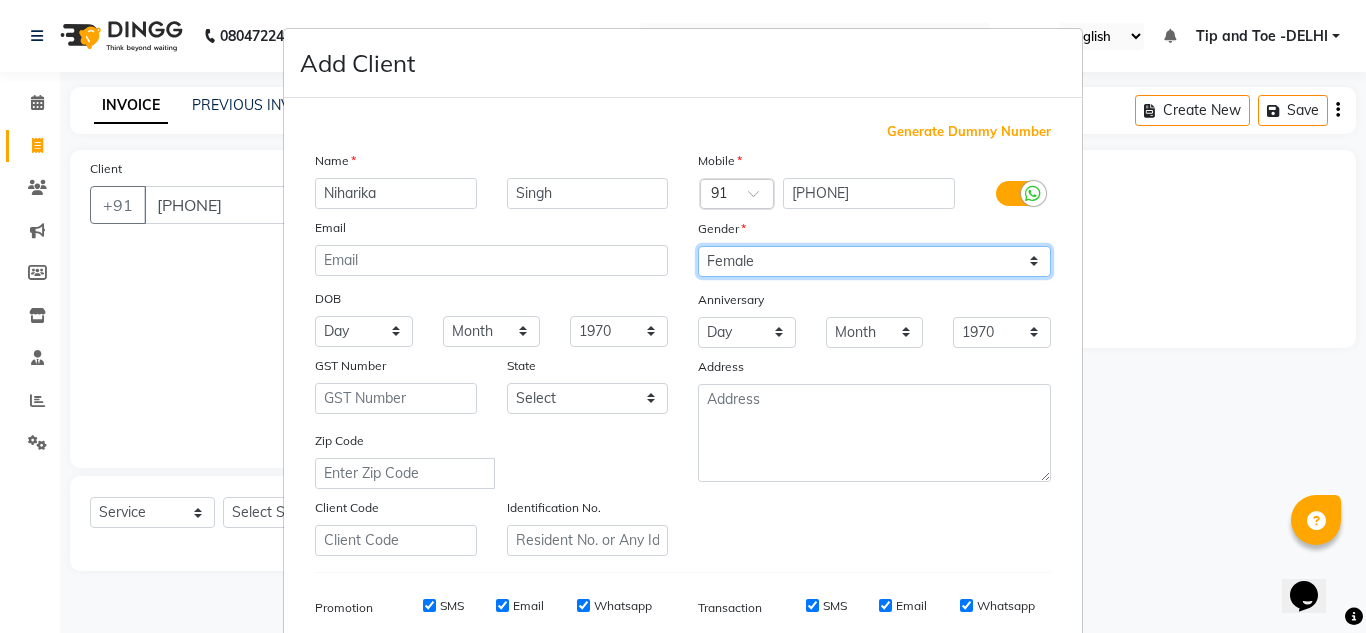 click on "Select Male Female Other Prefer Not To Say" at bounding box center (874, 261) 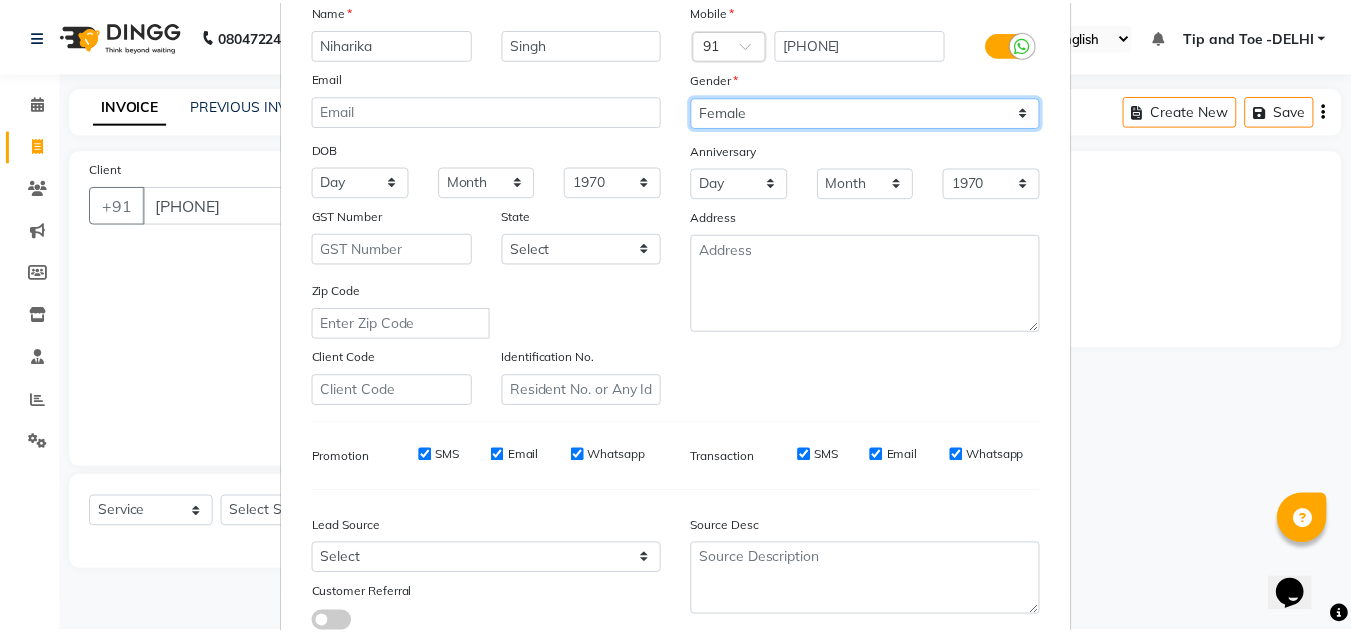 scroll, scrollTop: 290, scrollLeft: 0, axis: vertical 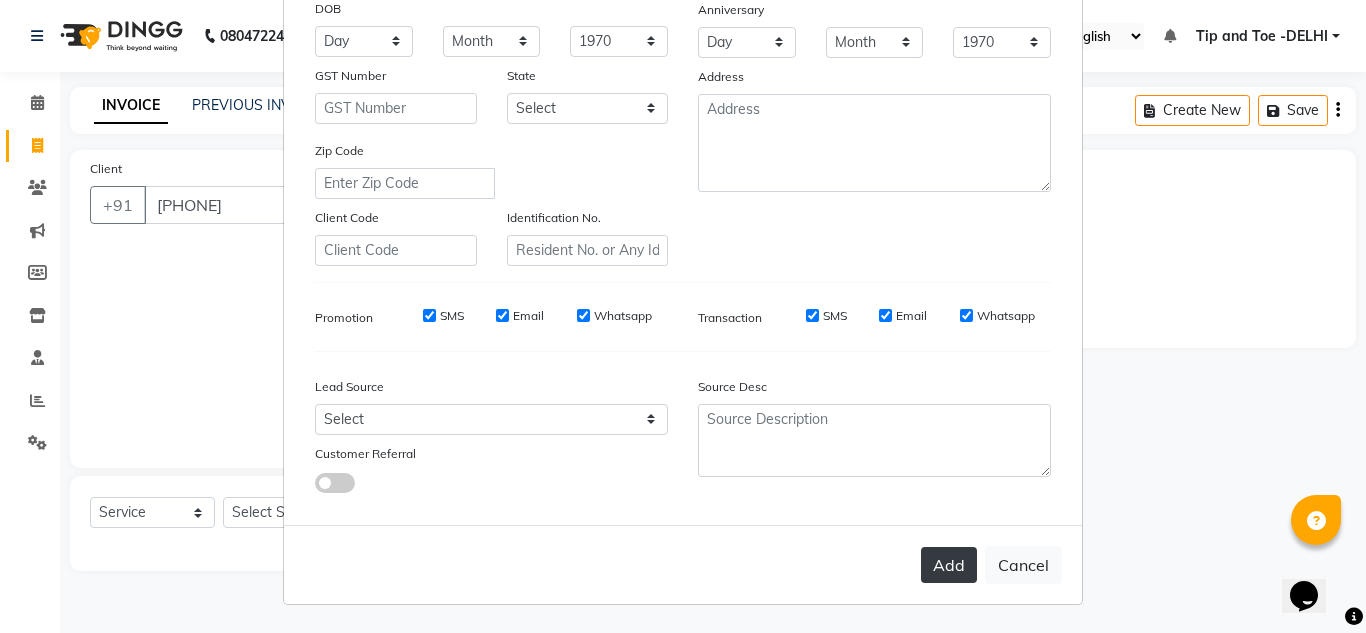 click on "Add" at bounding box center [949, 565] 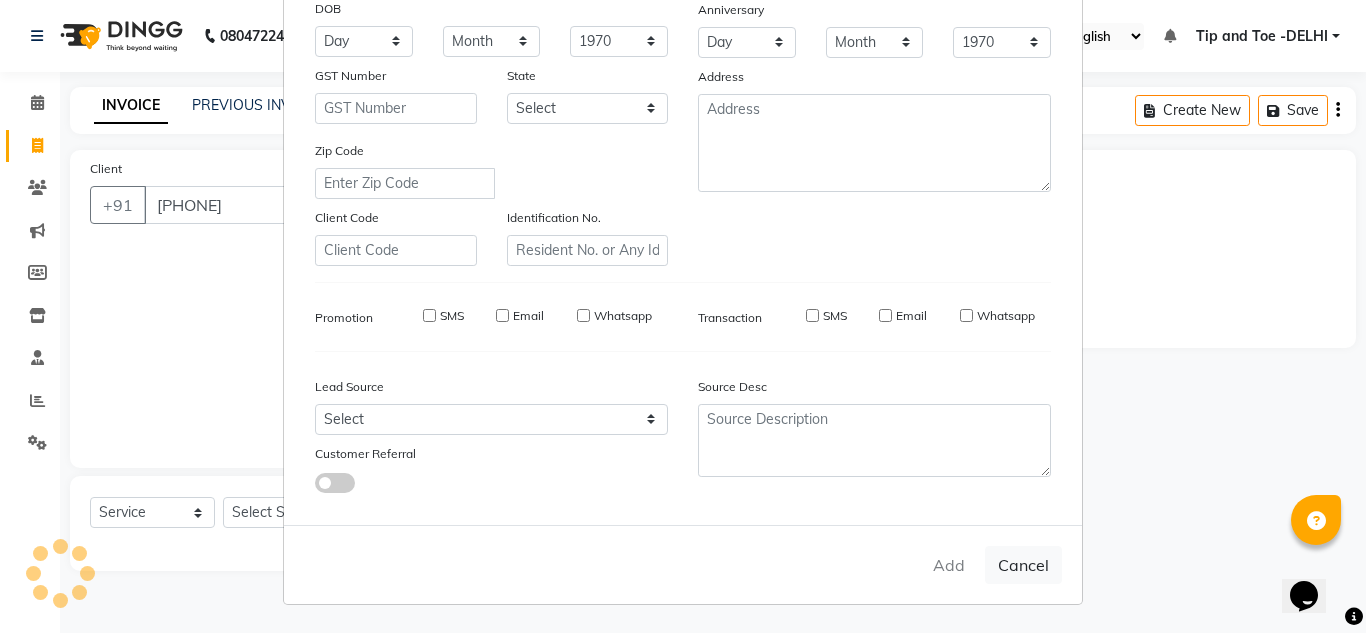 type 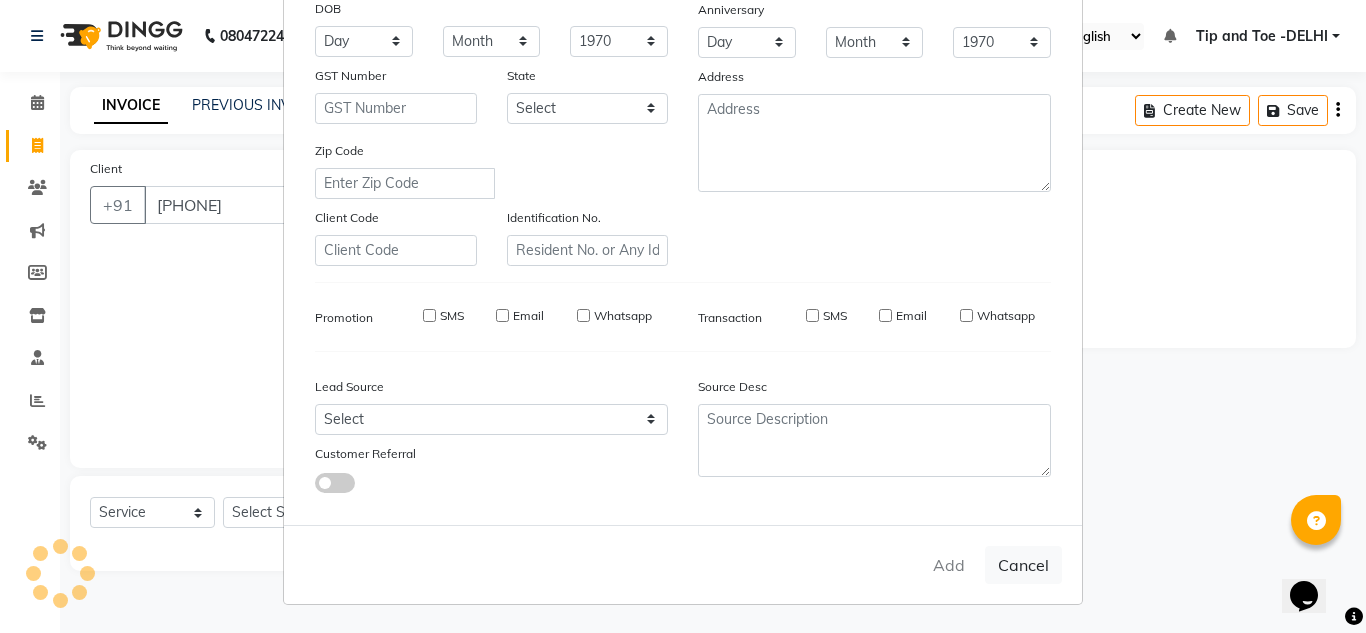 type 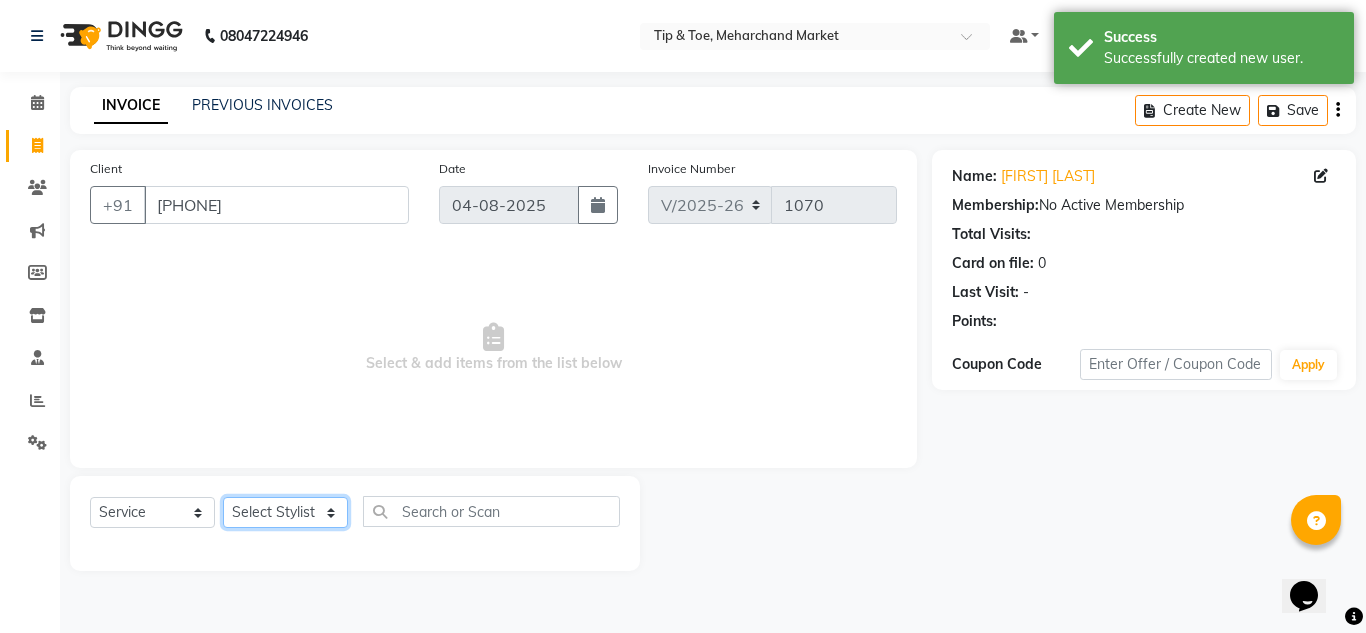 click on "Select Stylist Ashish BOWANG Delhi branch login Gopal KULDEEP Pinki SALINA Salman Sorin SOSHAN UMA" 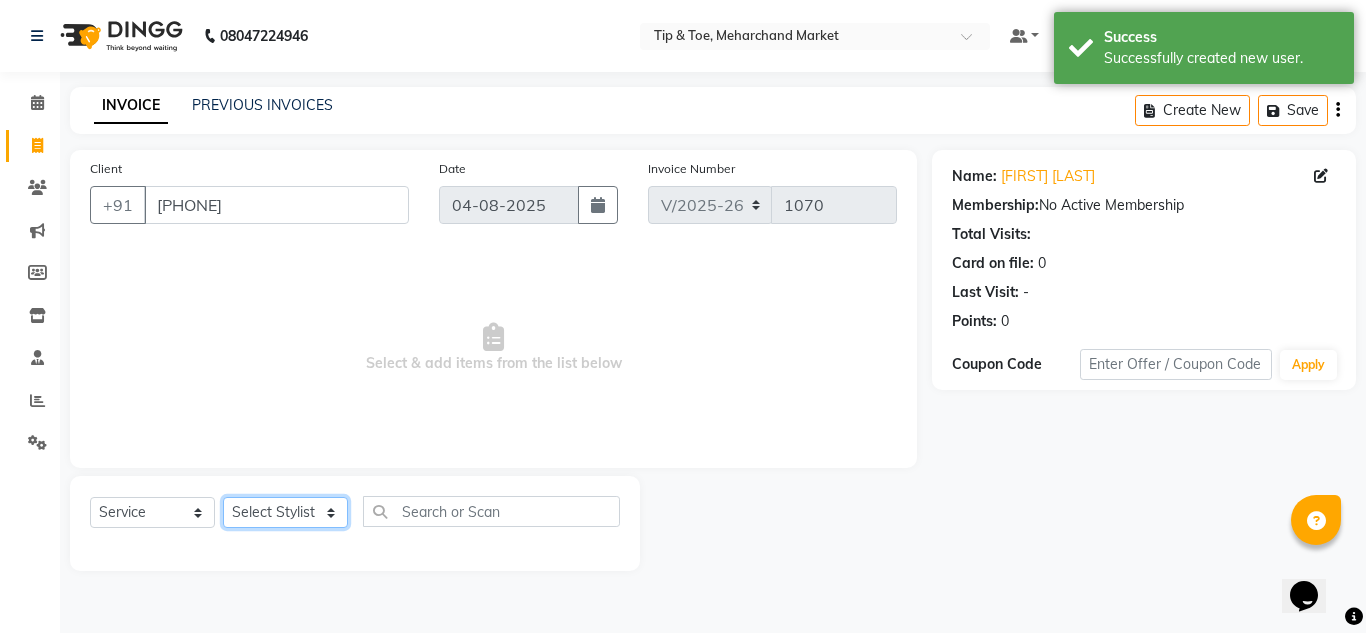 select on "41981" 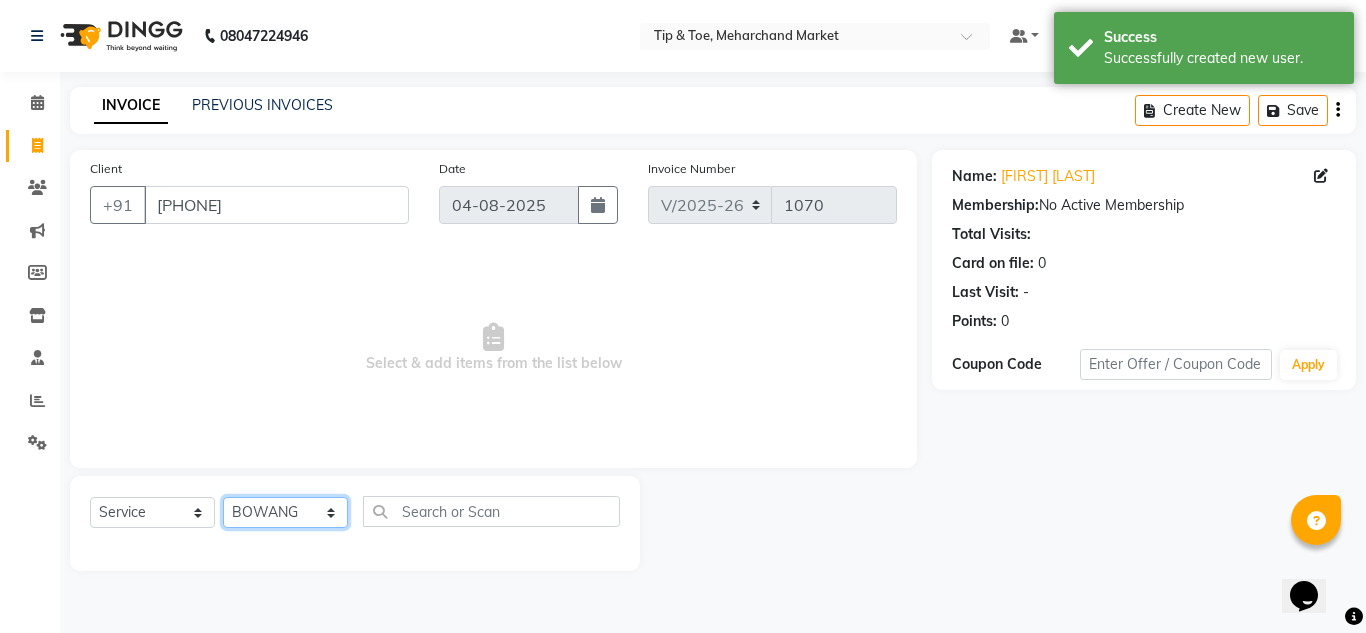 click on "Select Stylist Ashish BOWANG Delhi branch login Gopal KULDEEP Pinki SALINA Salman Sorin SOSHAN UMA" 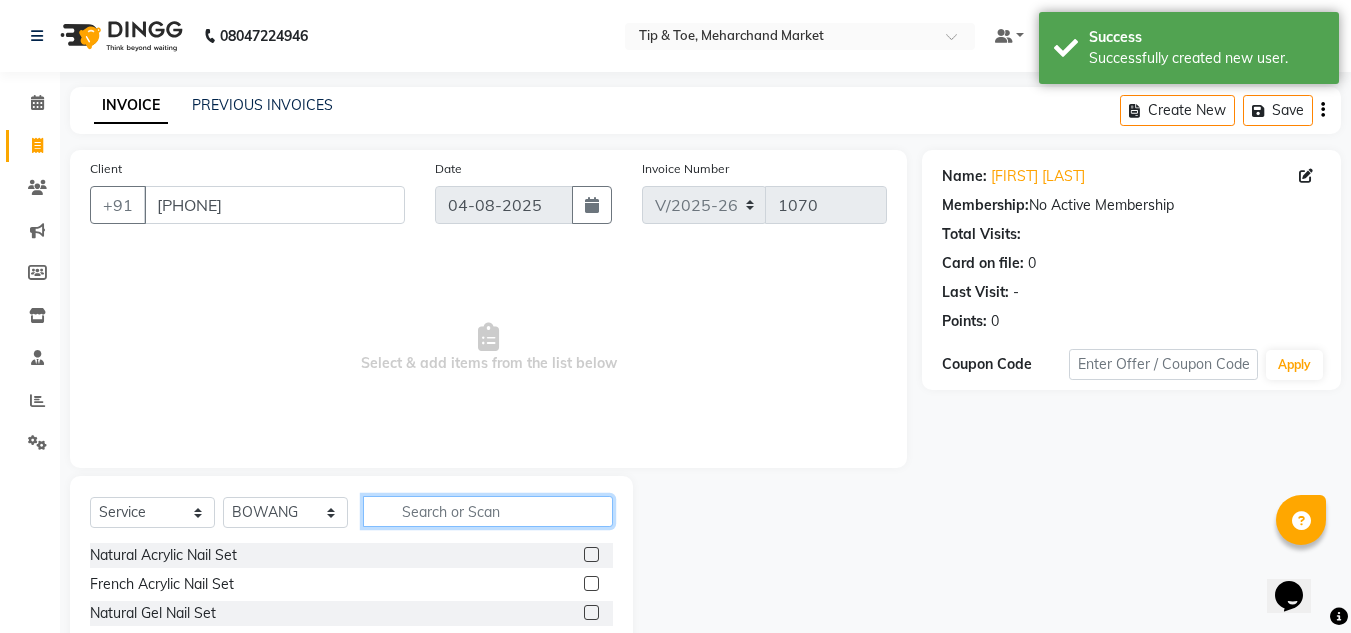 click 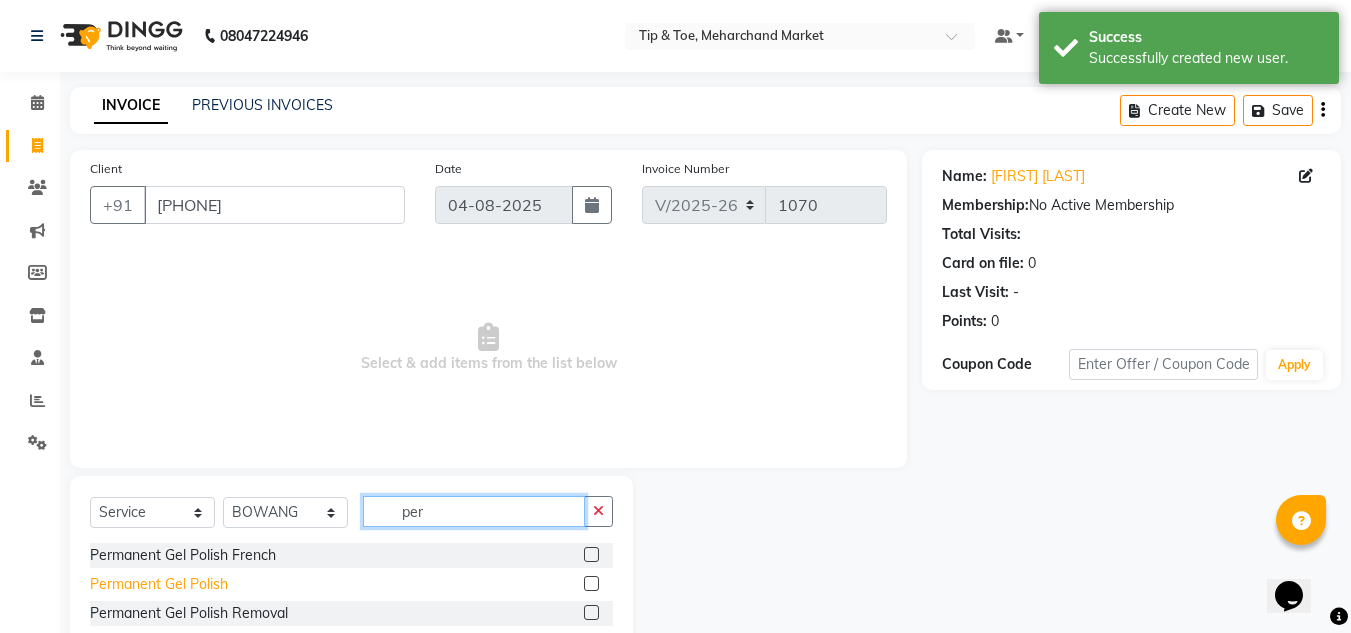 type on "per" 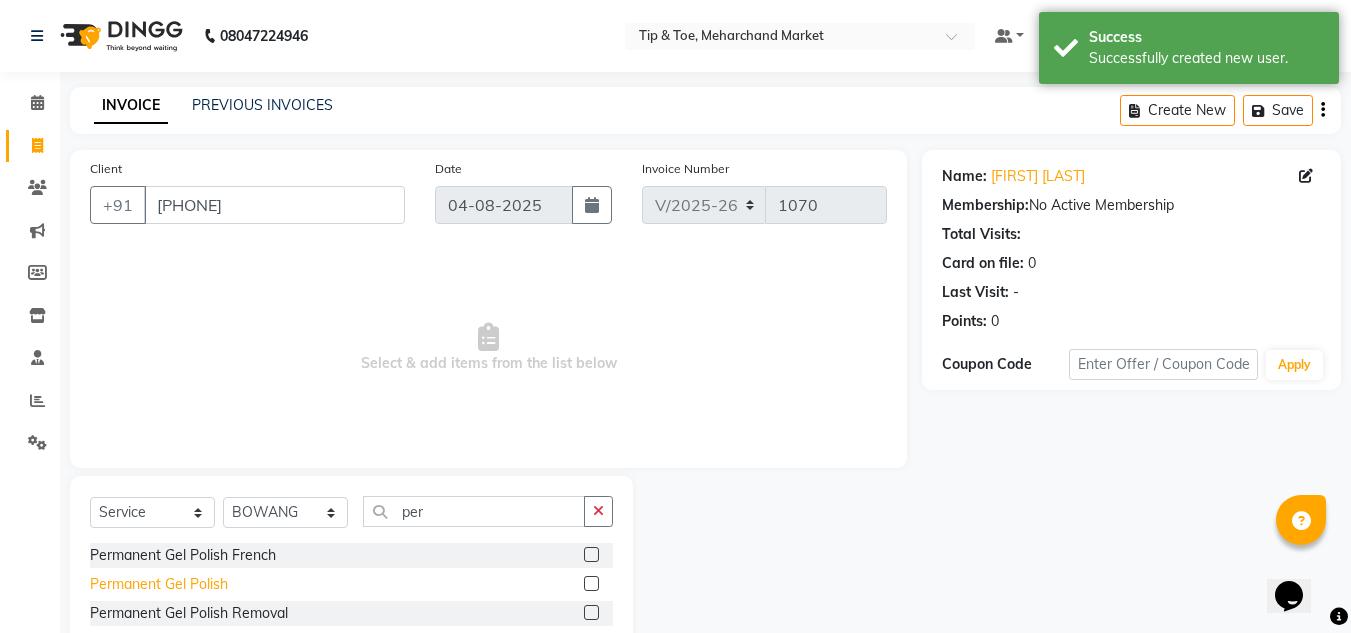 click on "Permanent Gel Polish" 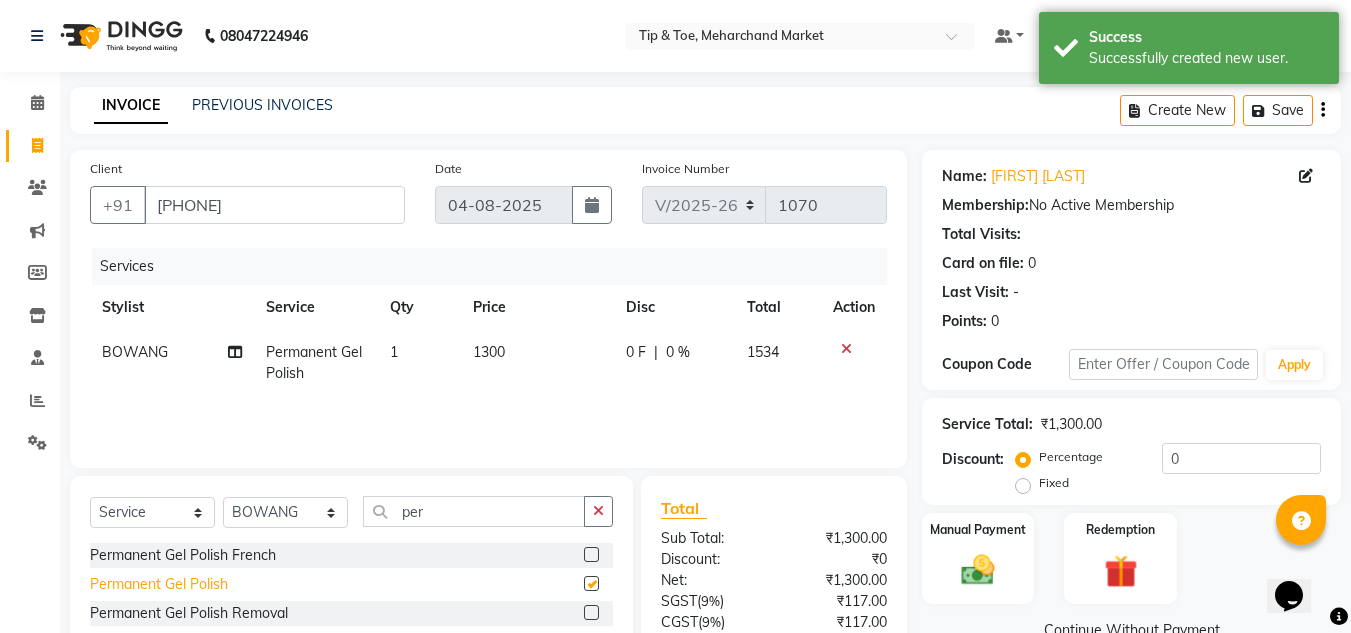 checkbox on "false" 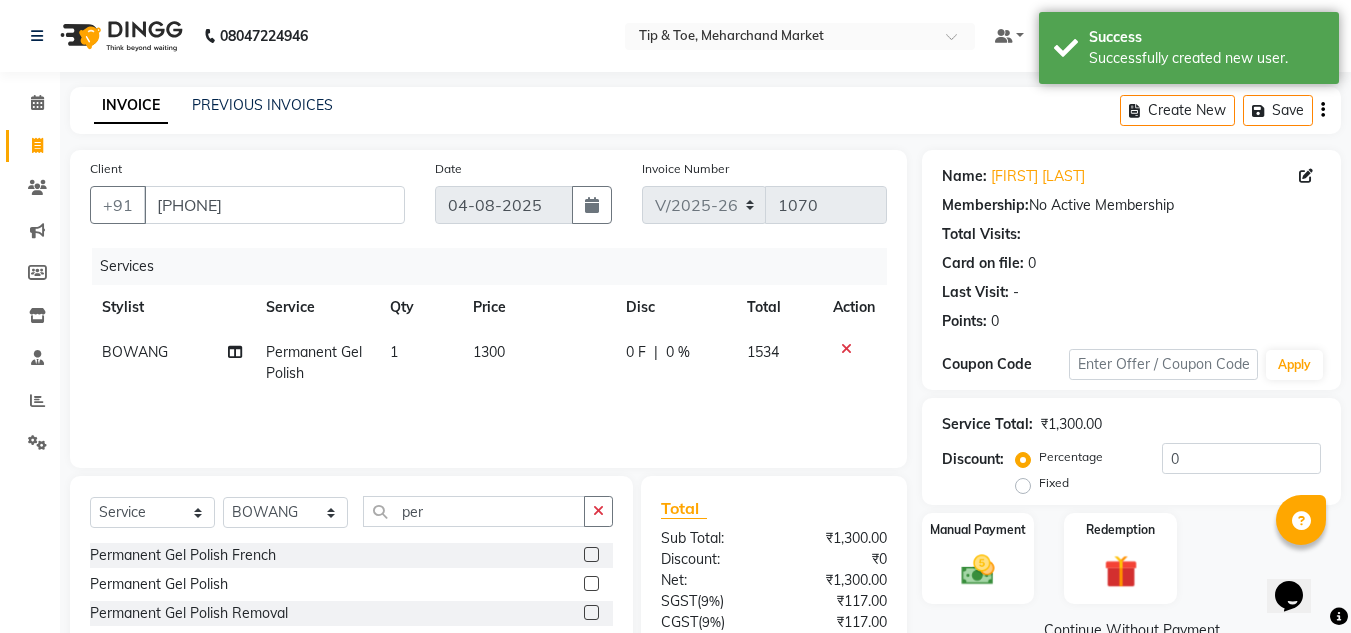 scroll, scrollTop: 168, scrollLeft: 0, axis: vertical 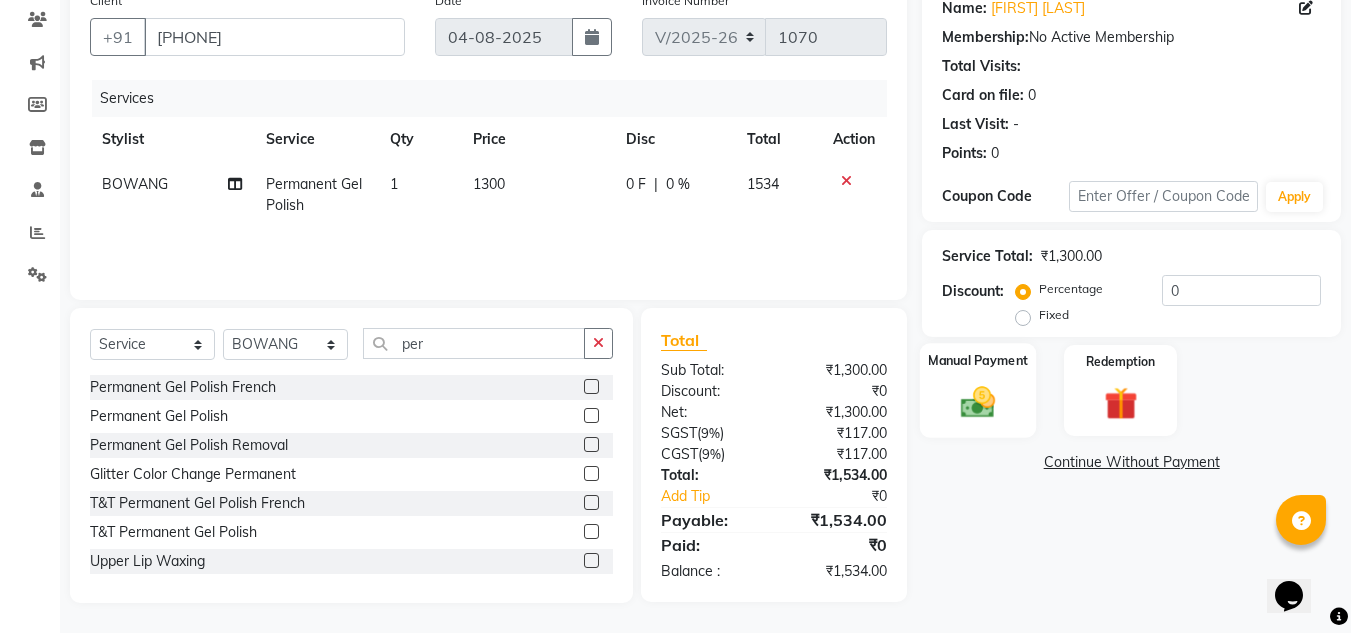 click 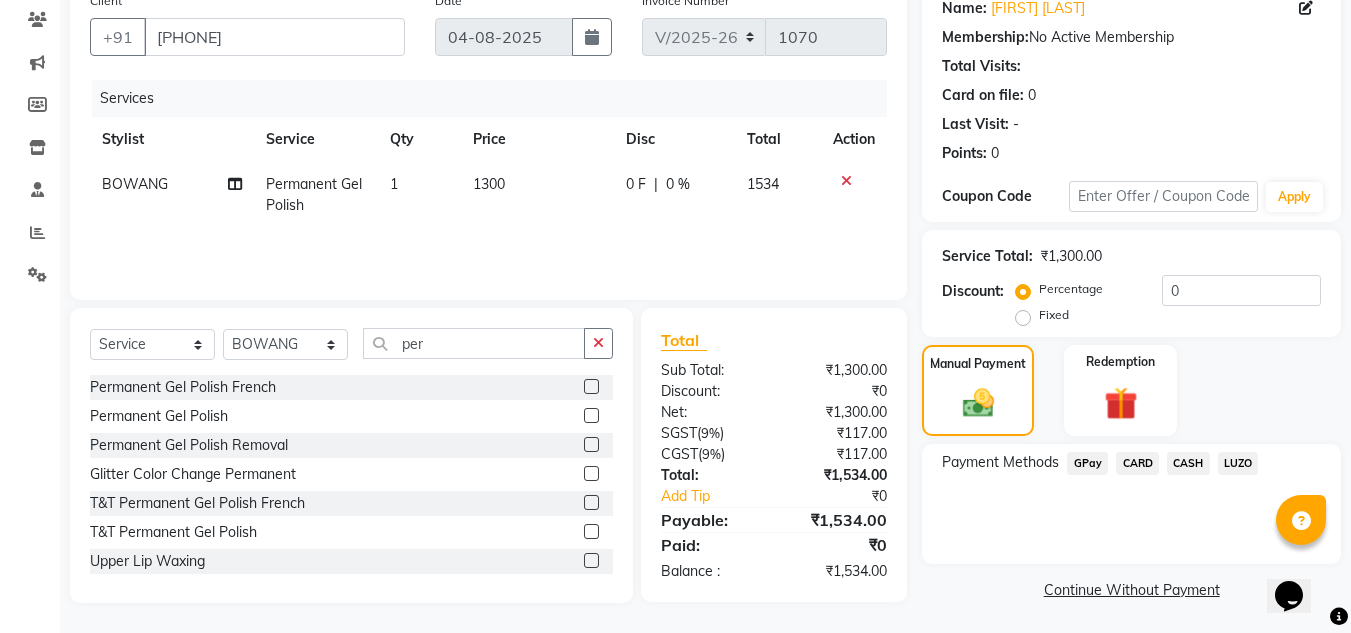 click on "CARD" 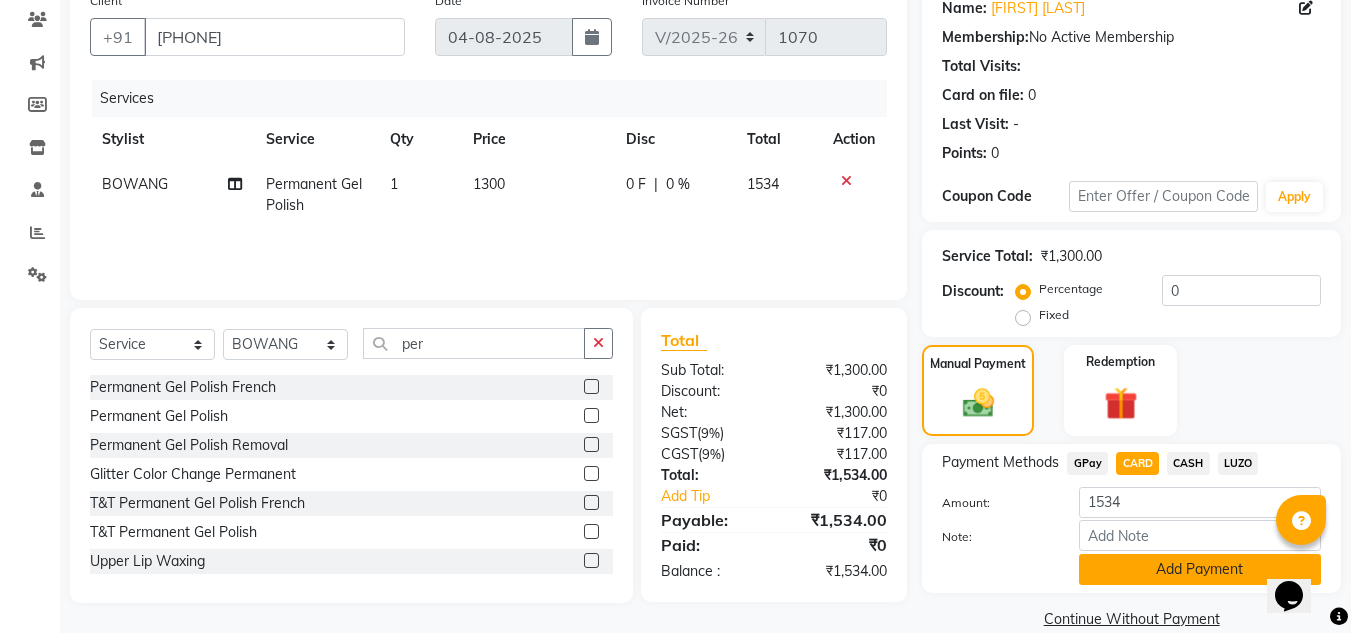 click on "Add Payment" 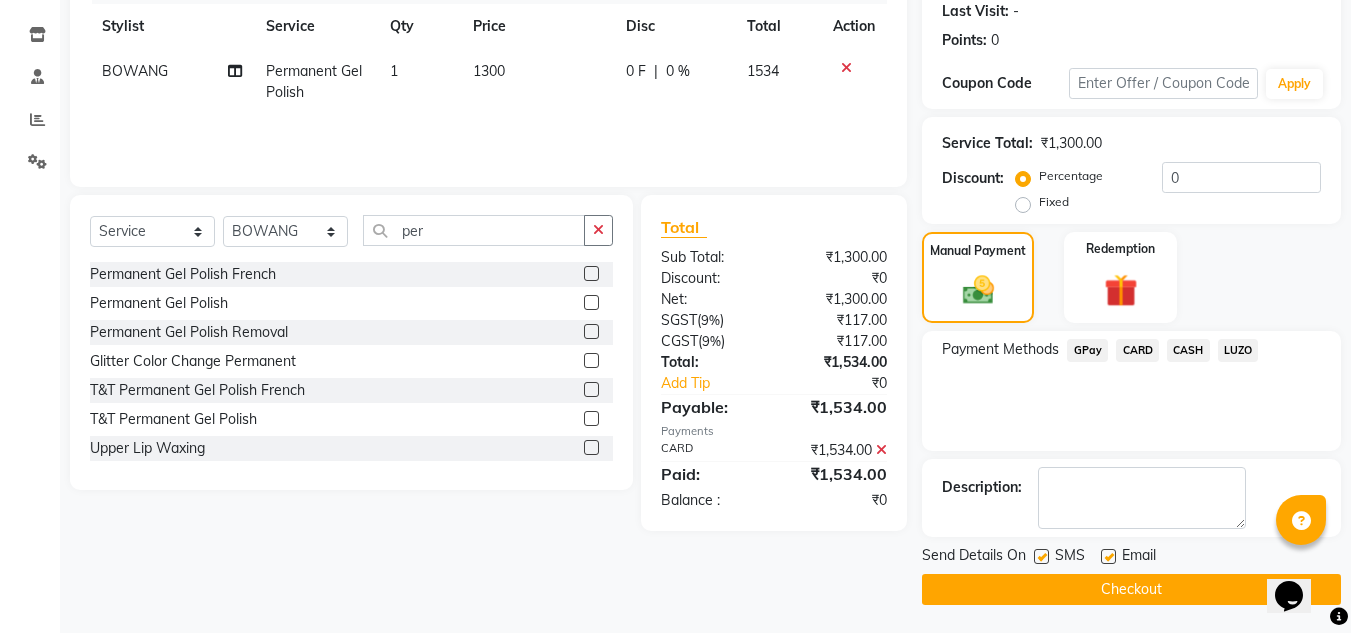 scroll, scrollTop: 283, scrollLeft: 0, axis: vertical 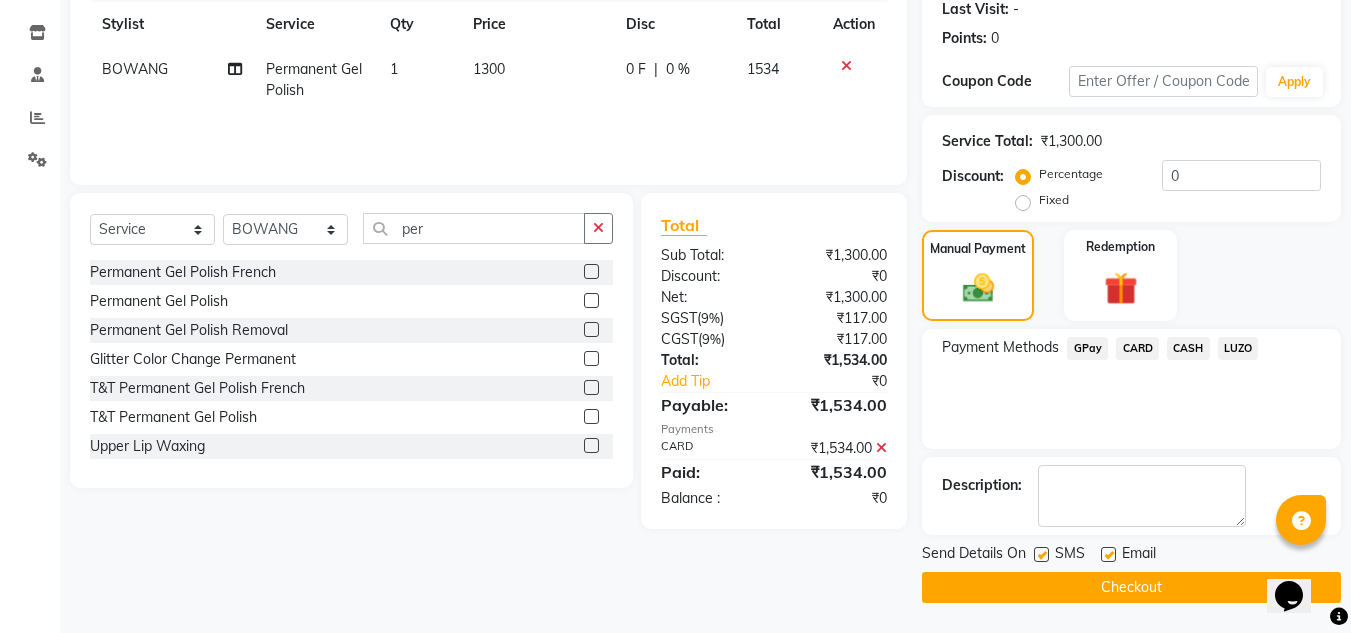click on "Checkout" 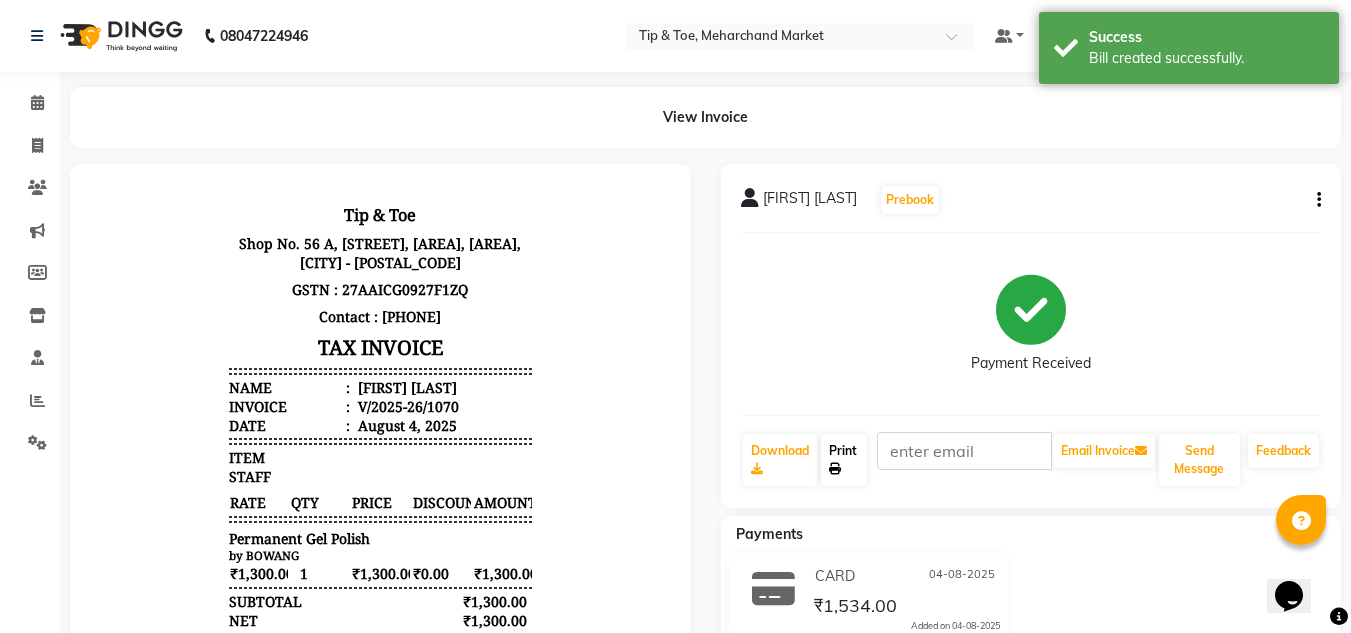 scroll, scrollTop: 0, scrollLeft: 0, axis: both 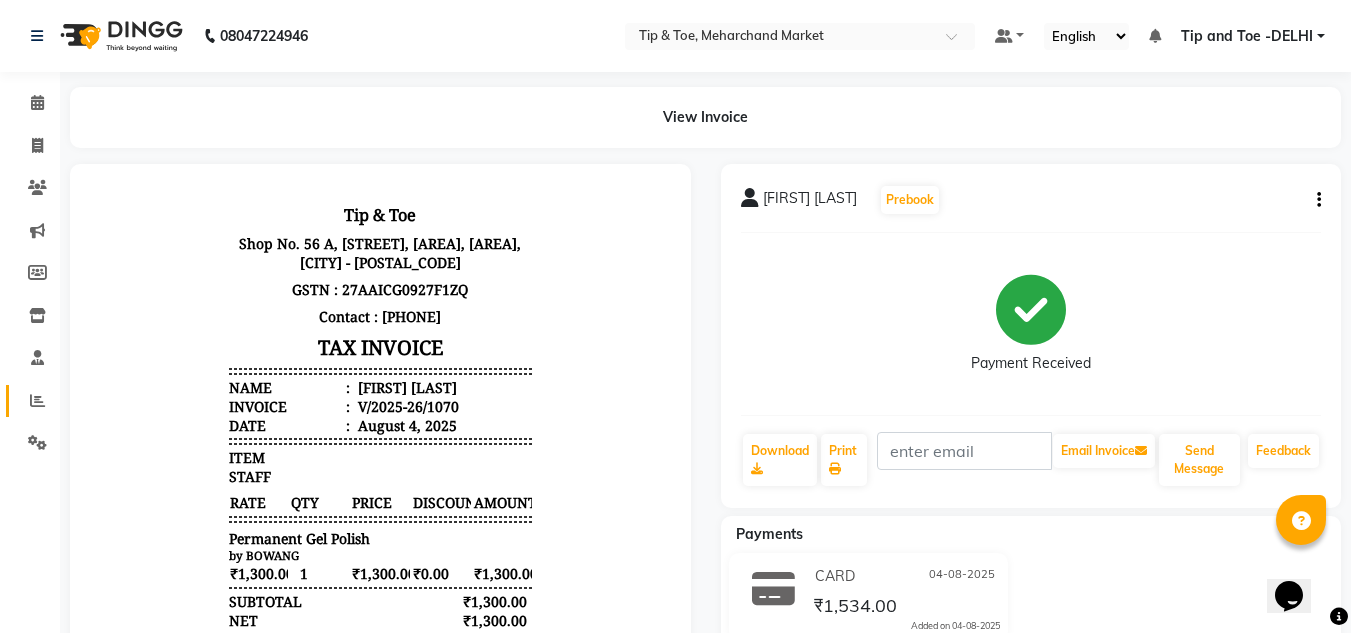 drag, startPoint x: 6, startPoint y: 396, endPoint x: 34, endPoint y: 403, distance: 28.86174 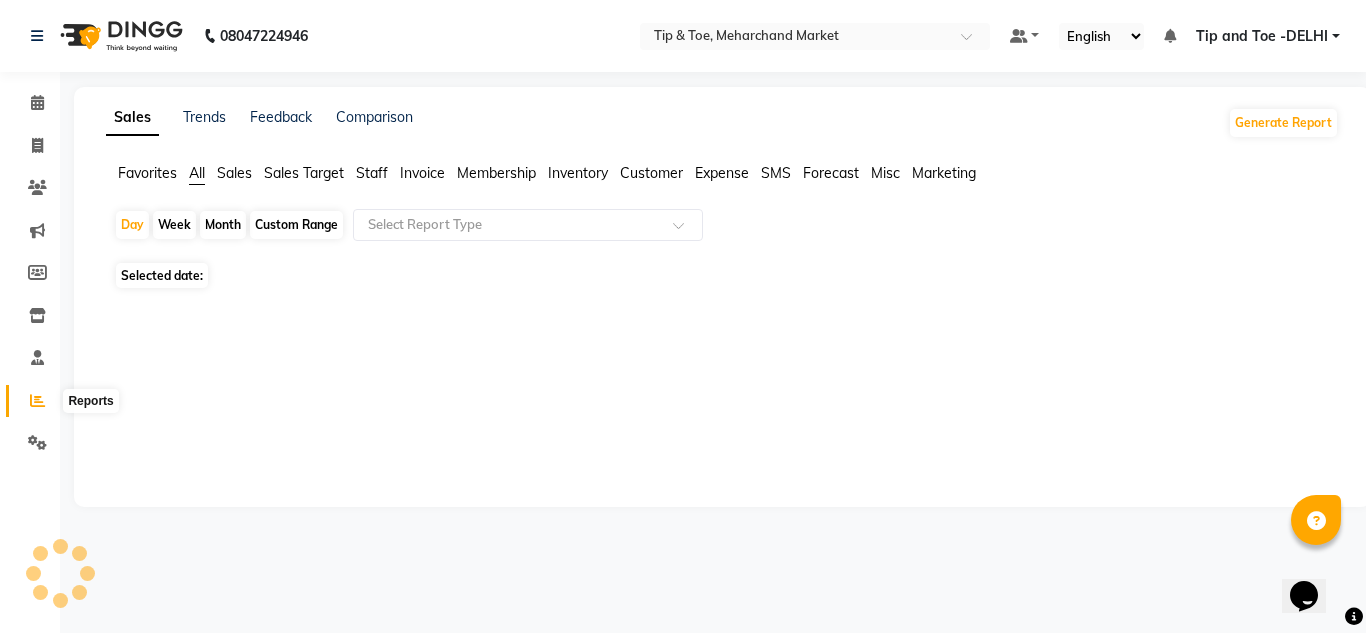 click 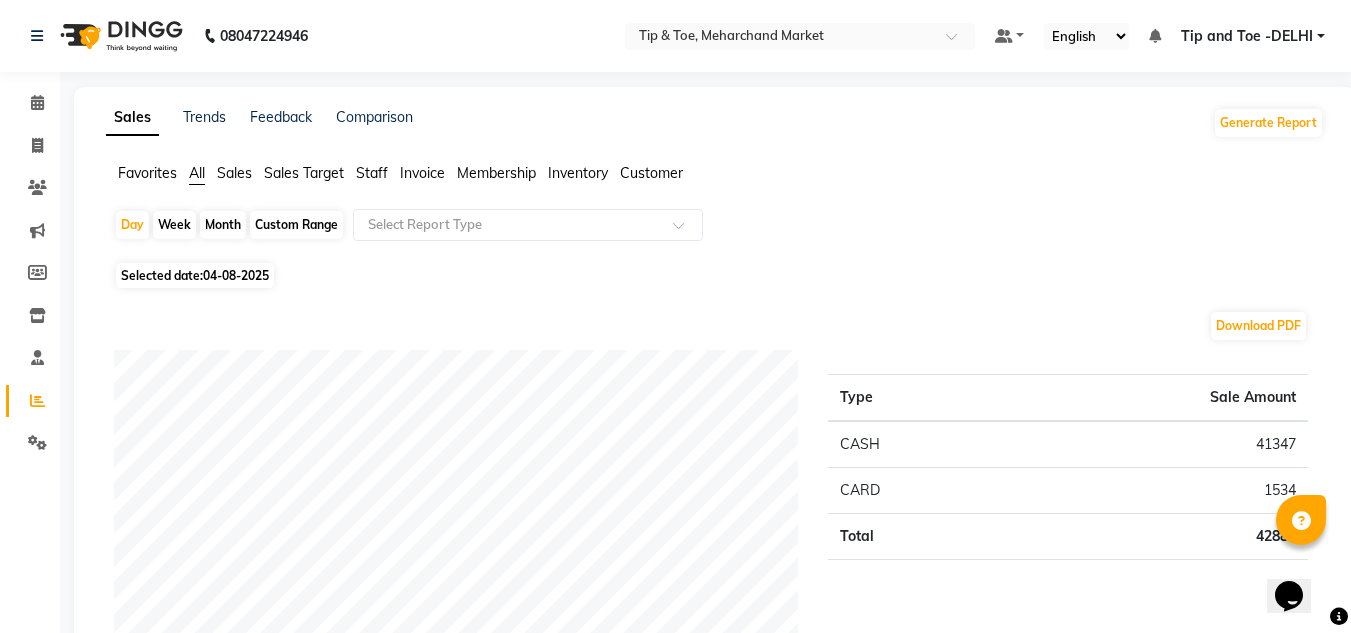 click on "Staff" 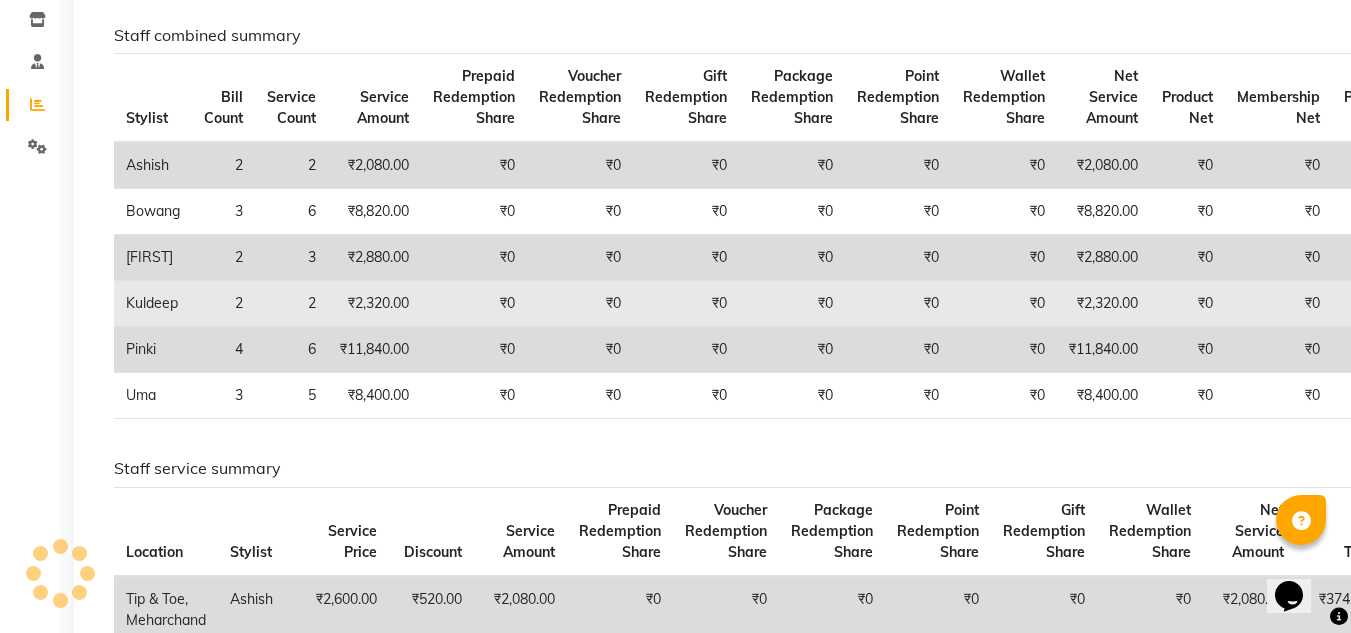 scroll, scrollTop: 300, scrollLeft: 0, axis: vertical 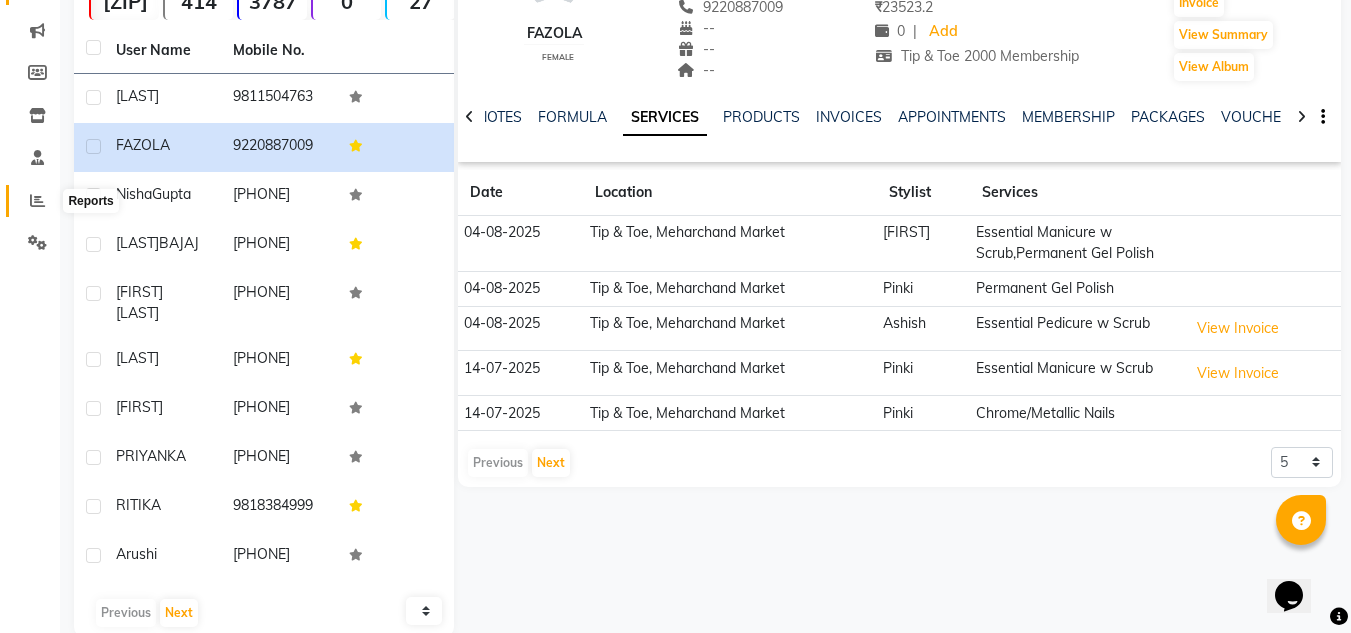 click 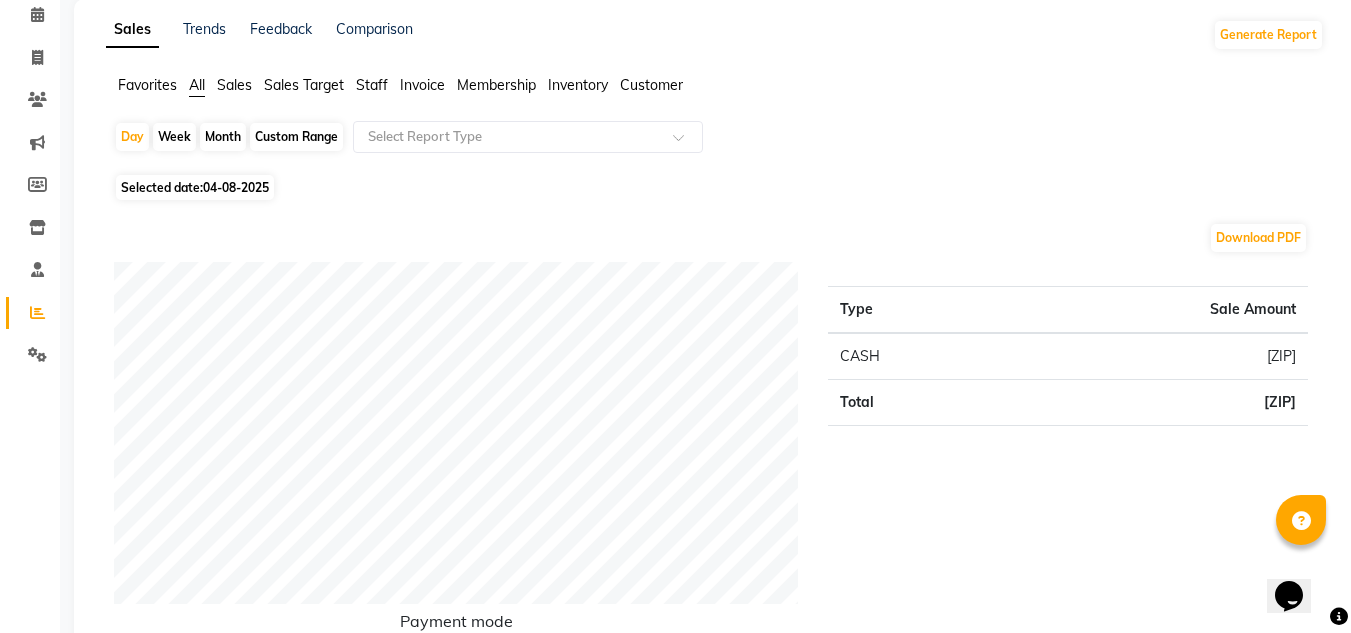scroll, scrollTop: 100, scrollLeft: 0, axis: vertical 